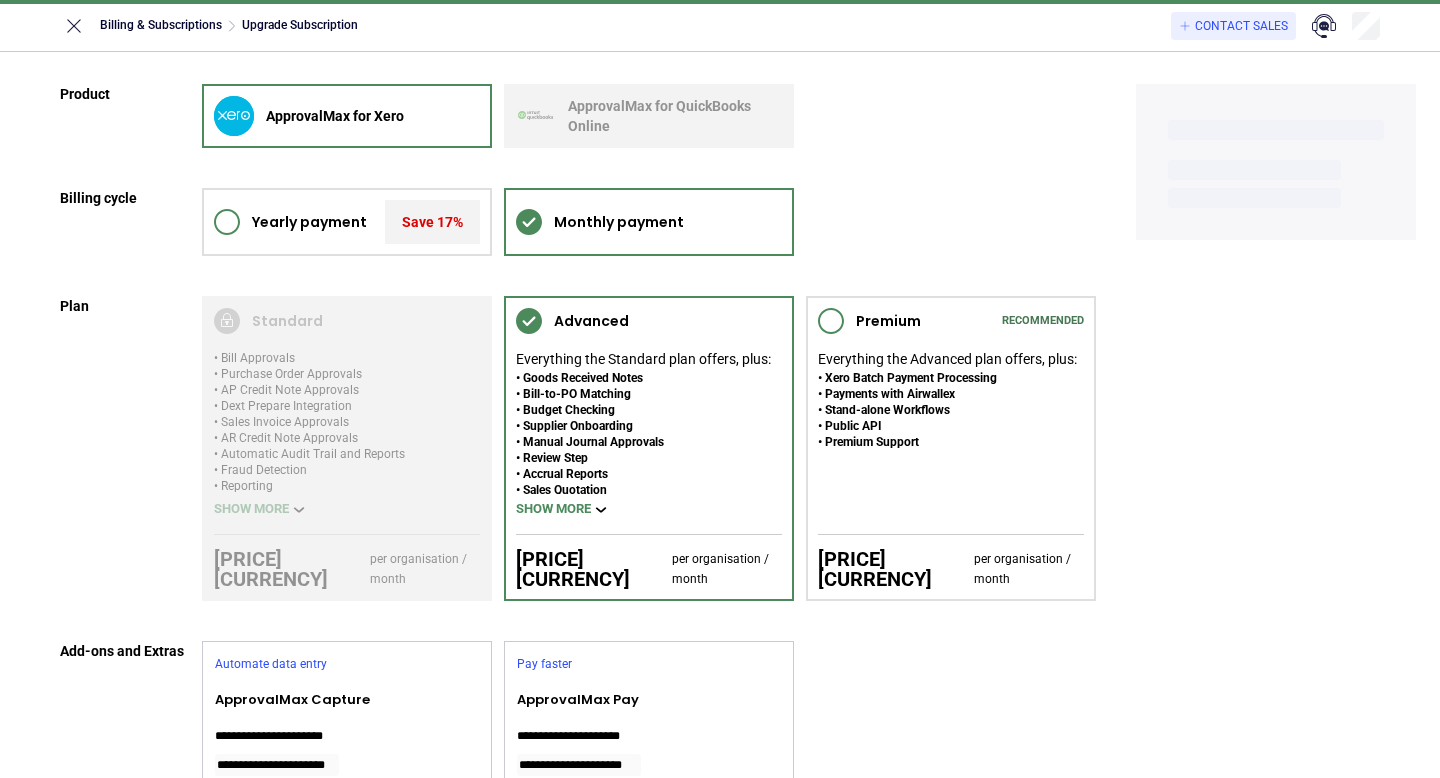 scroll, scrollTop: 0, scrollLeft: 0, axis: both 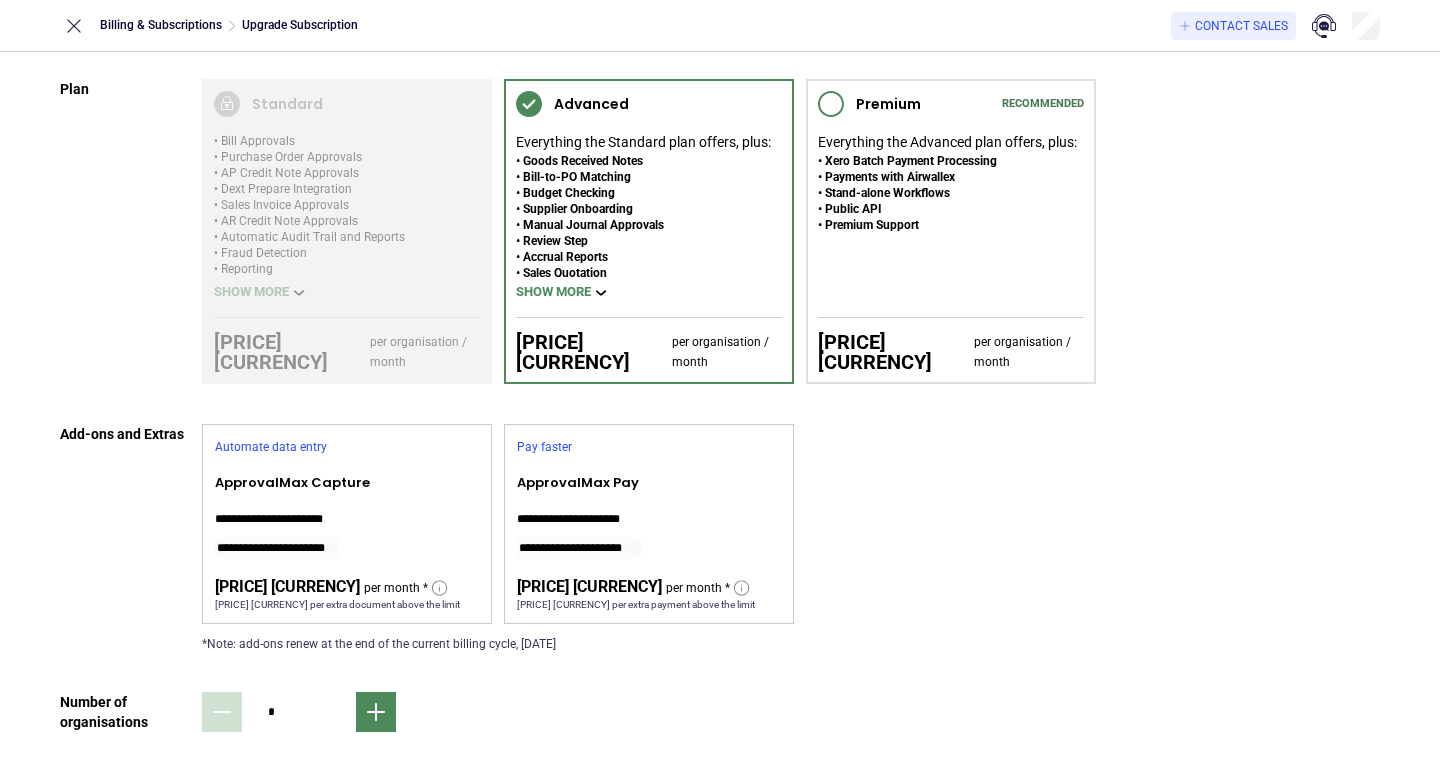 click on "ApprovalMax Capture" at bounding box center [347, 483] 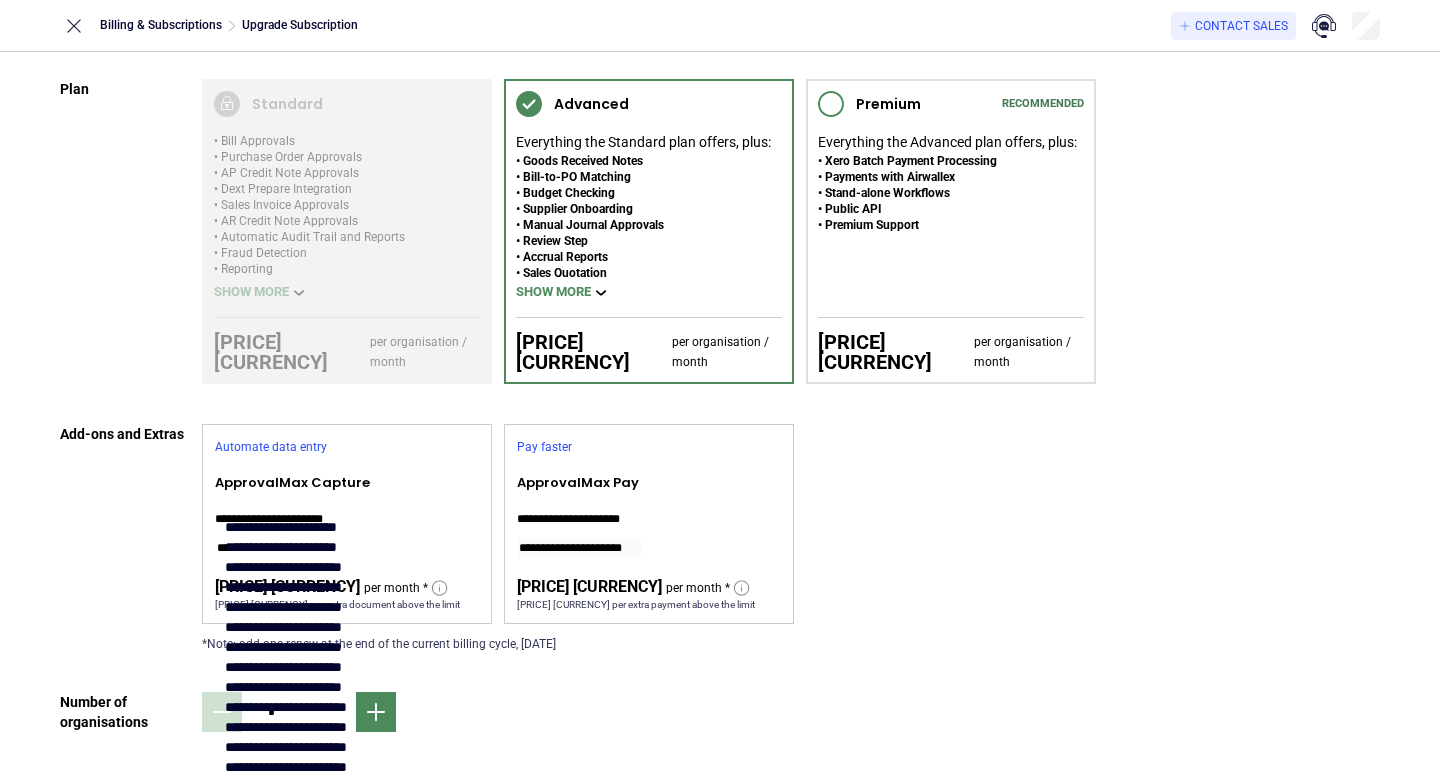 click on "**********" at bounding box center [277, 548] 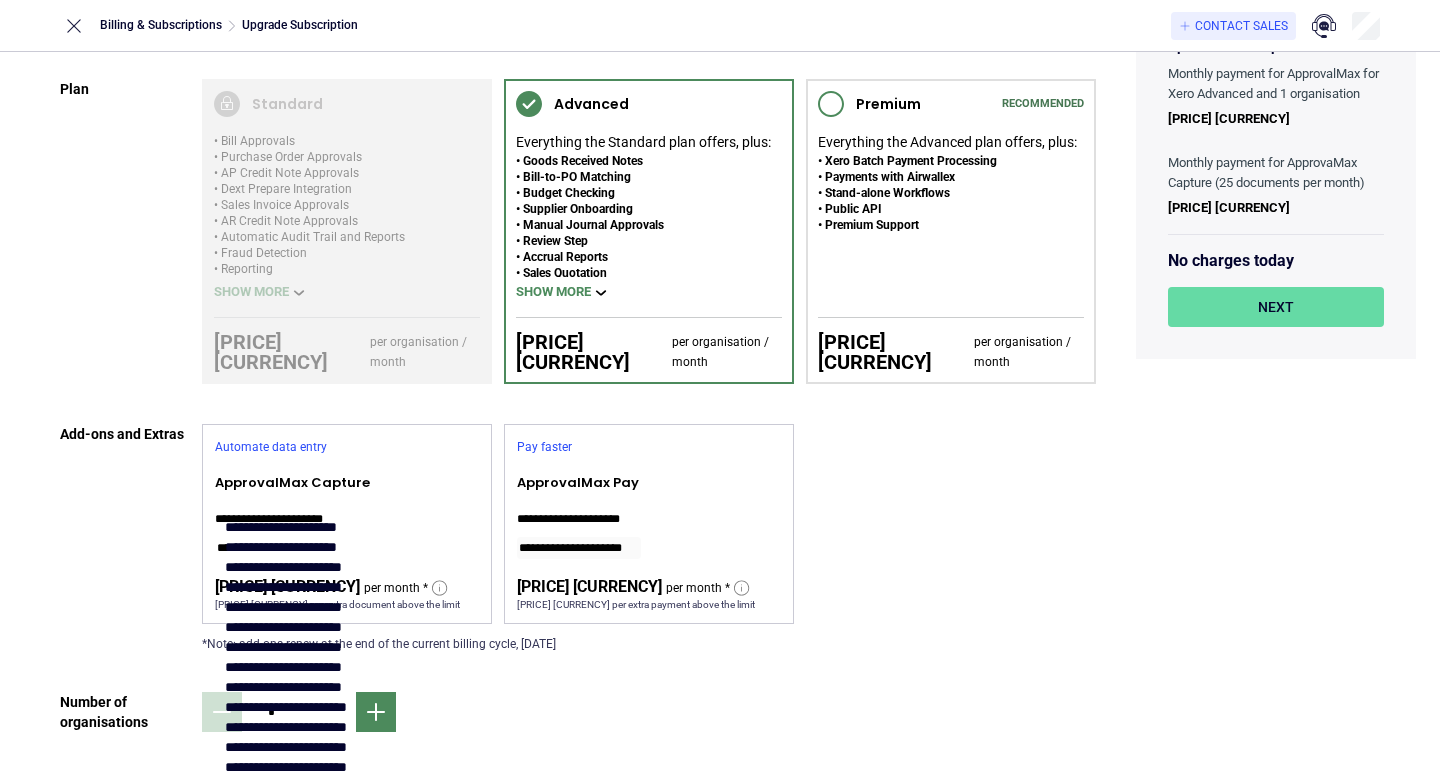scroll, scrollTop: 205, scrollLeft: 0, axis: vertical 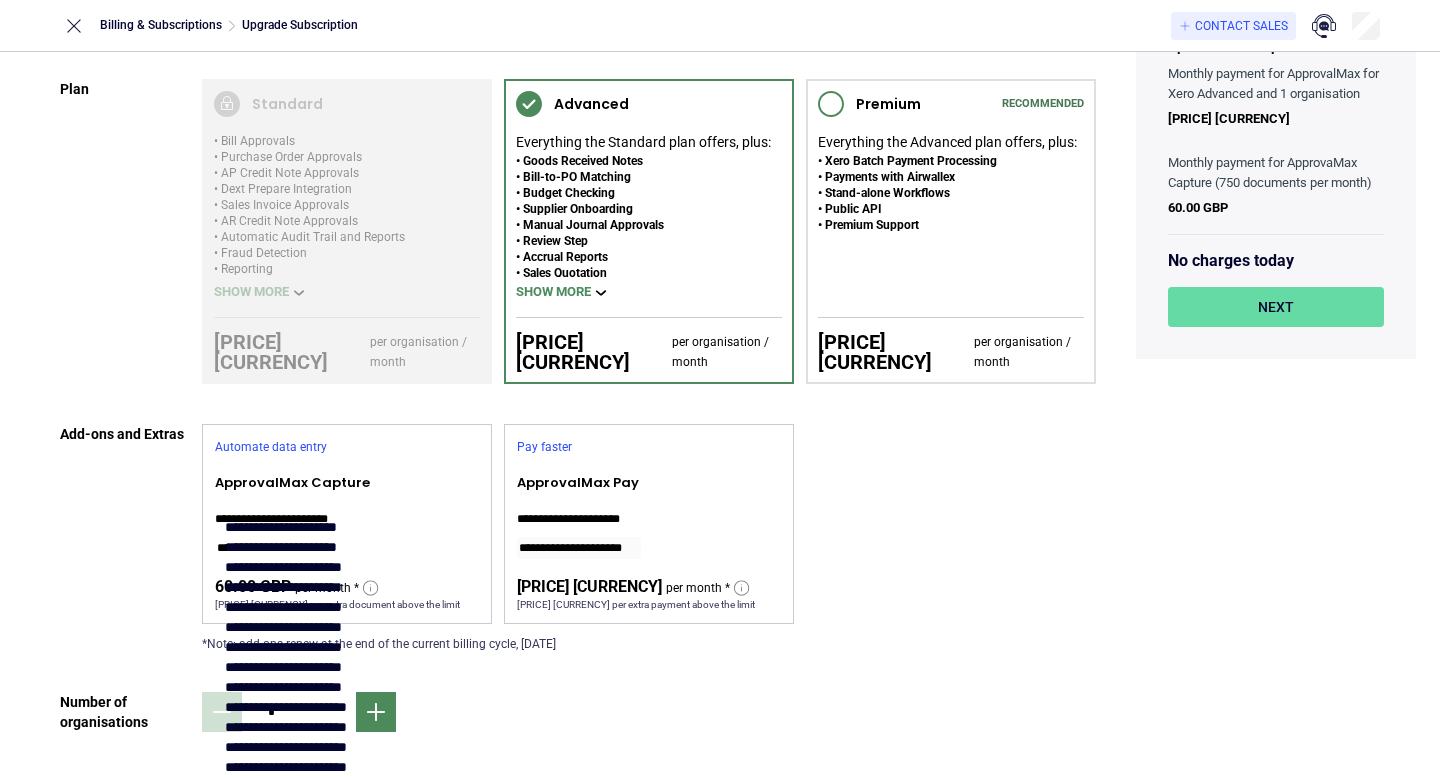 click on "**********" at bounding box center (347, 607) 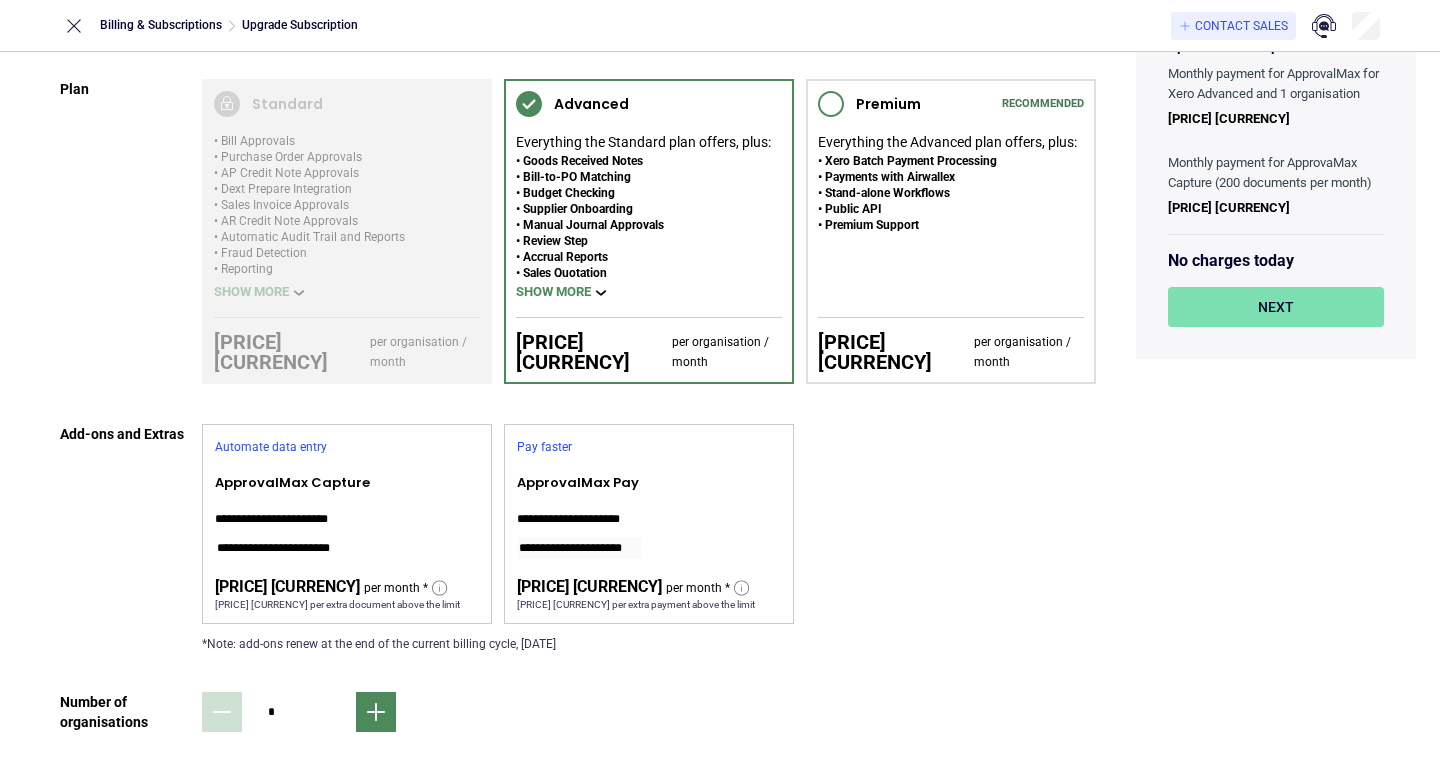 click on "Next" at bounding box center [1276, 307] 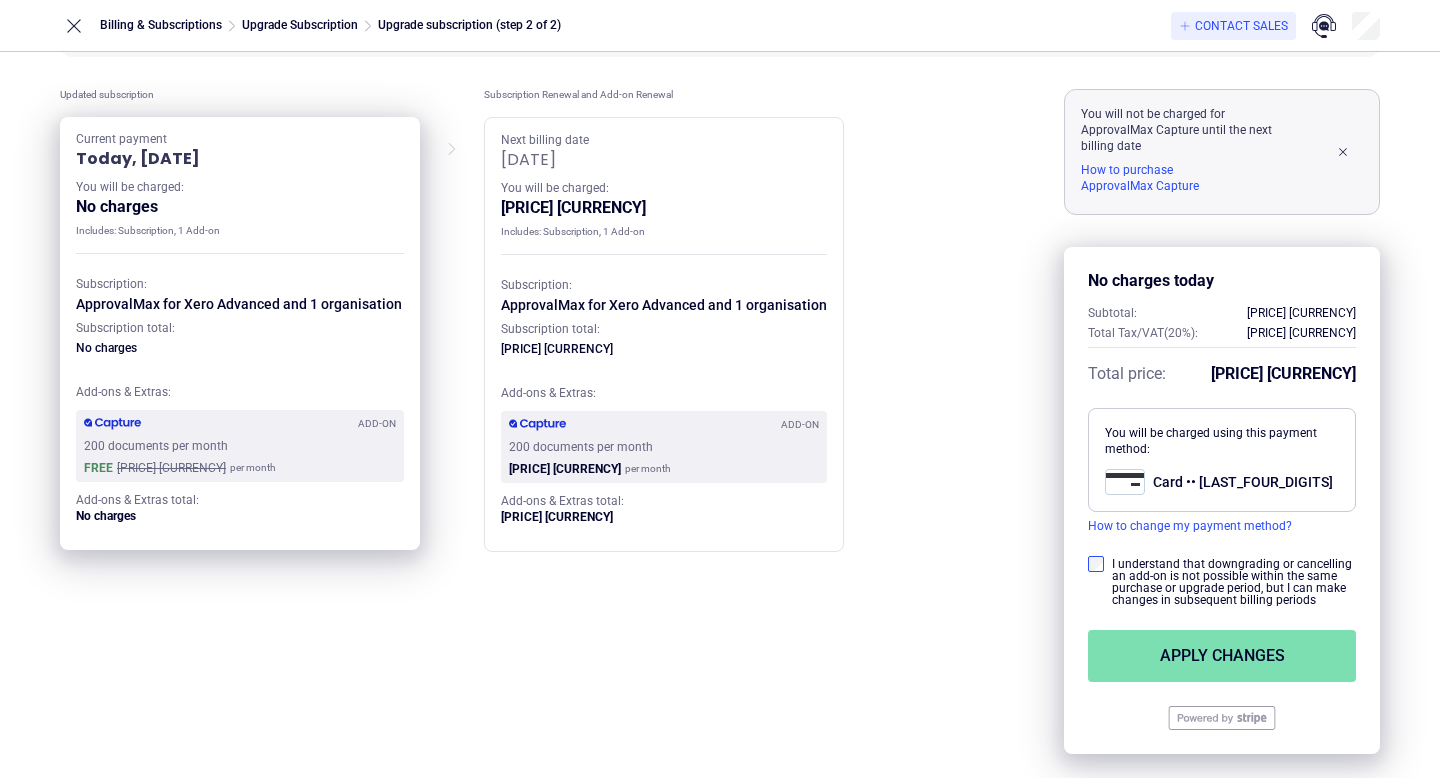 click on "Apply changes" at bounding box center (1222, 656) 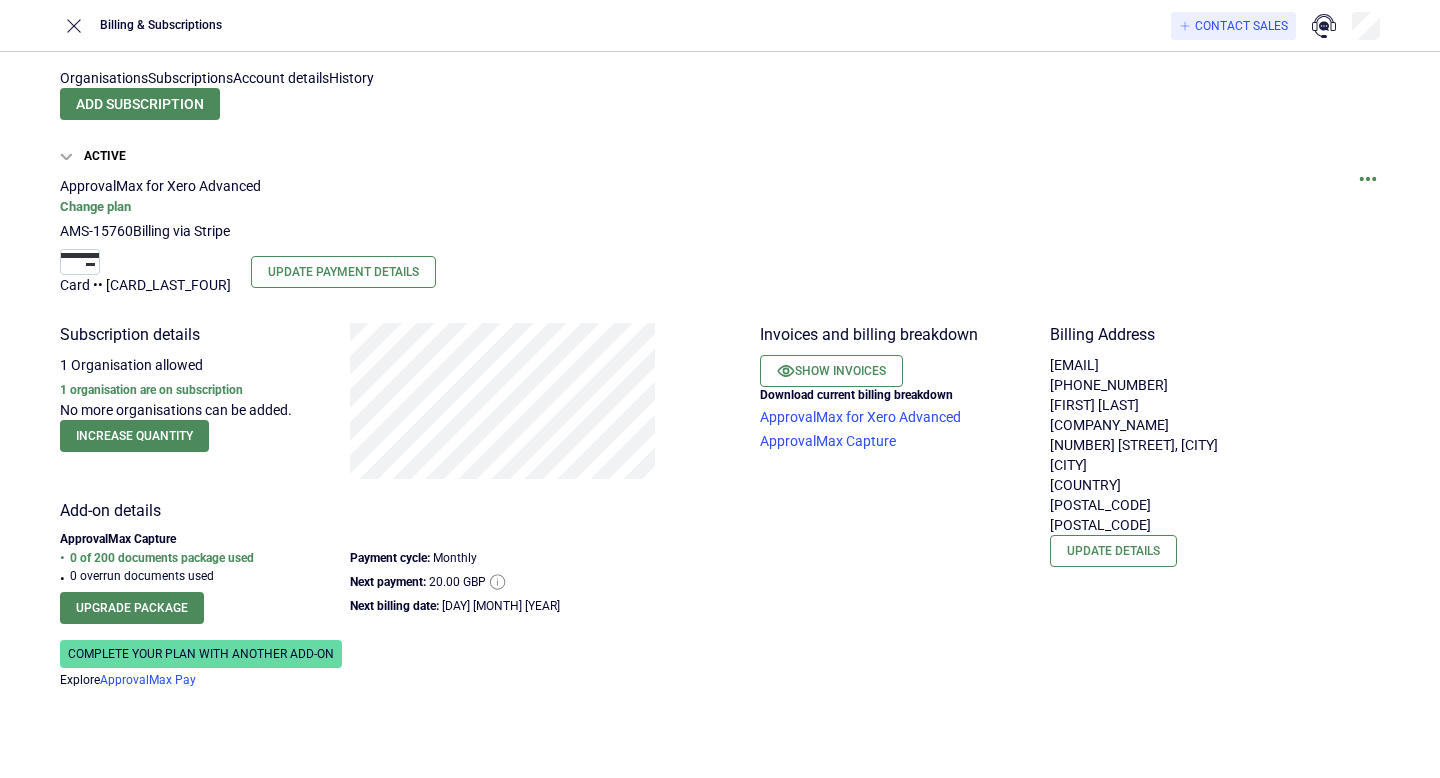 scroll, scrollTop: 0, scrollLeft: 0, axis: both 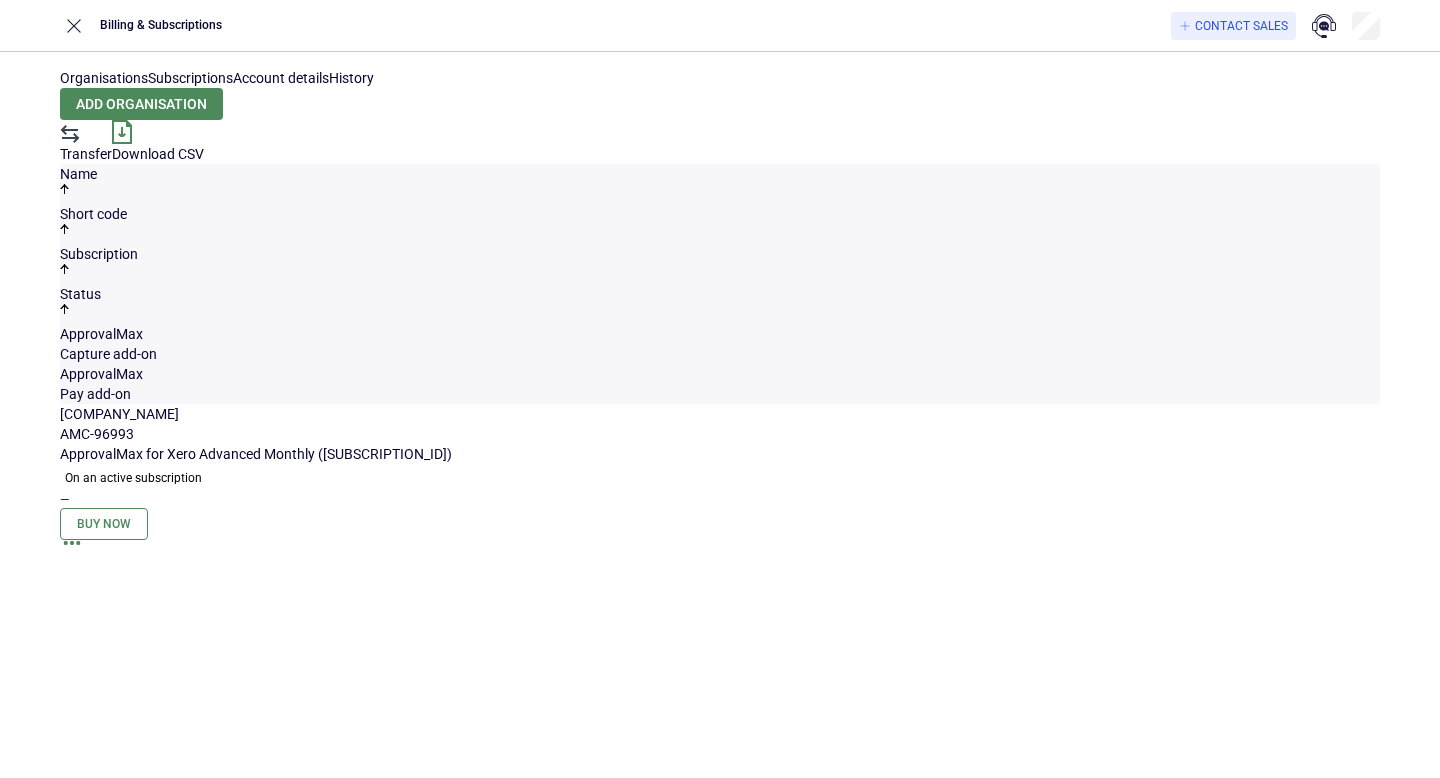 click on "Subscriptions" at bounding box center [190, 78] 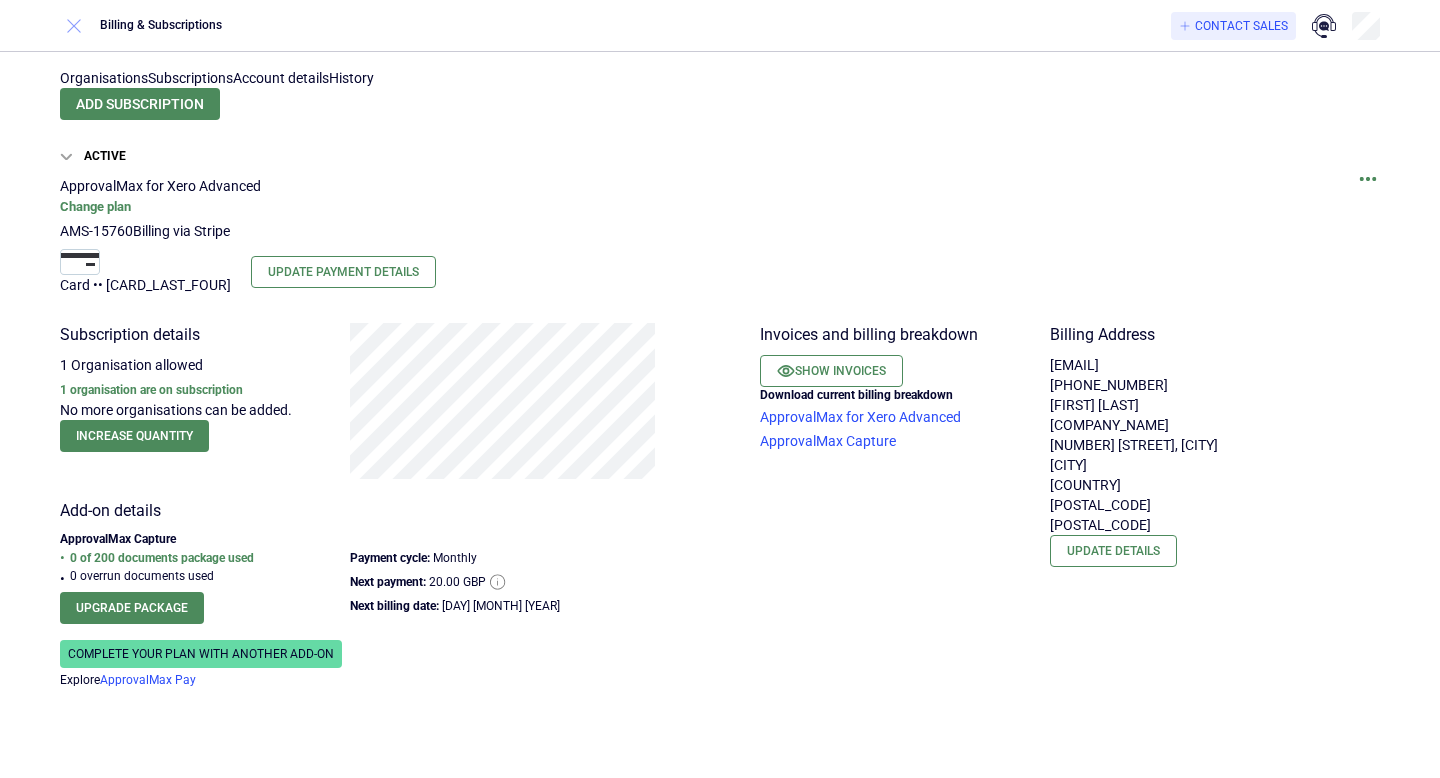 click at bounding box center (74, 26) 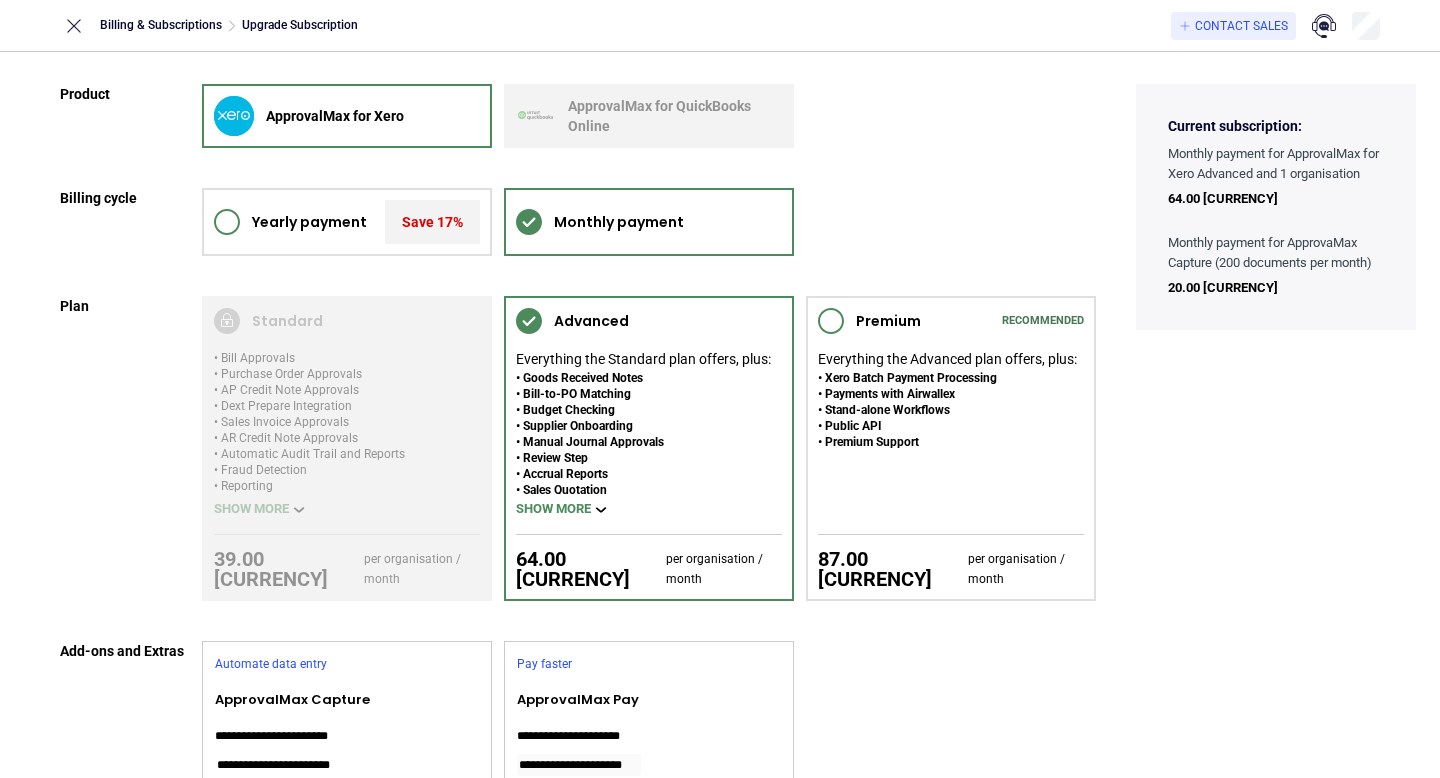 scroll, scrollTop: 0, scrollLeft: 0, axis: both 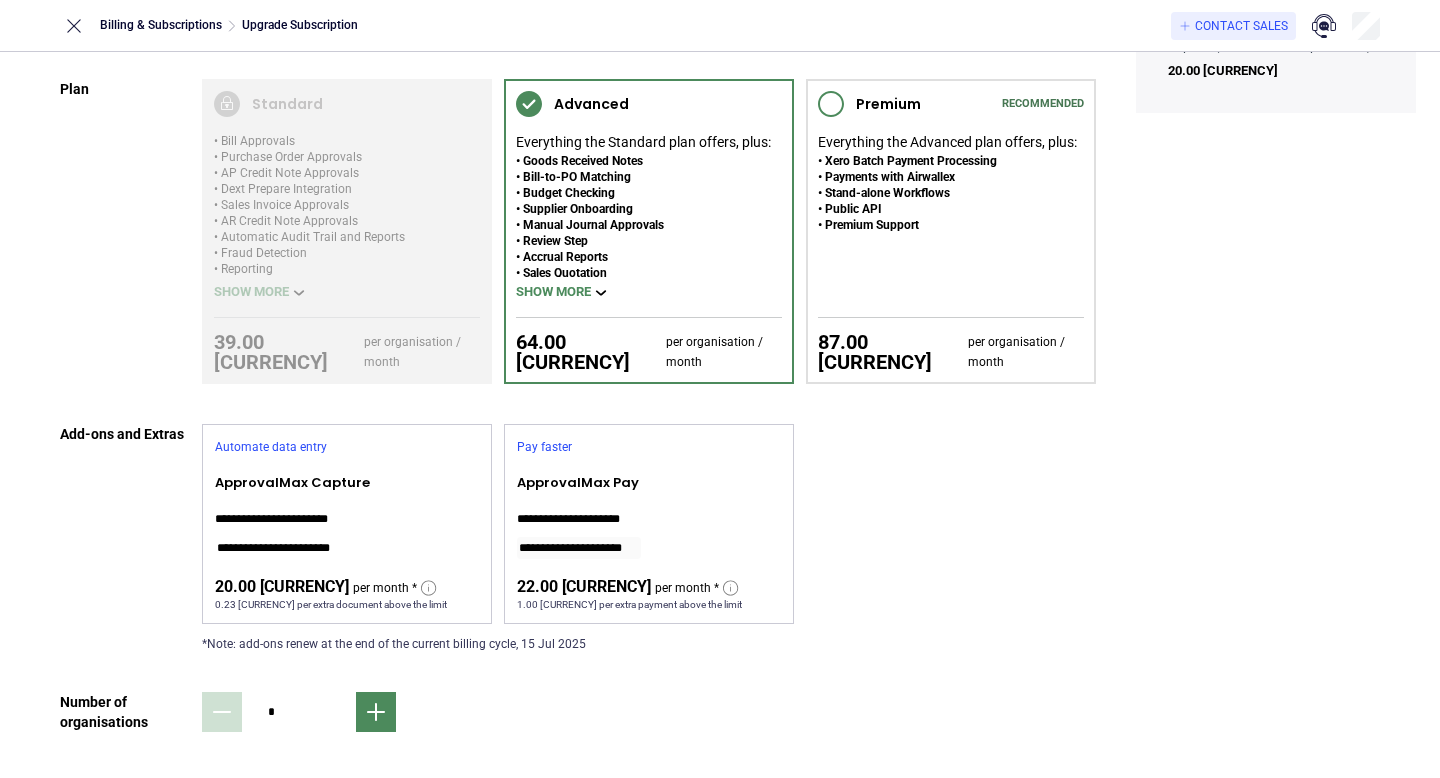 click on "**********" at bounding box center [347, 498] 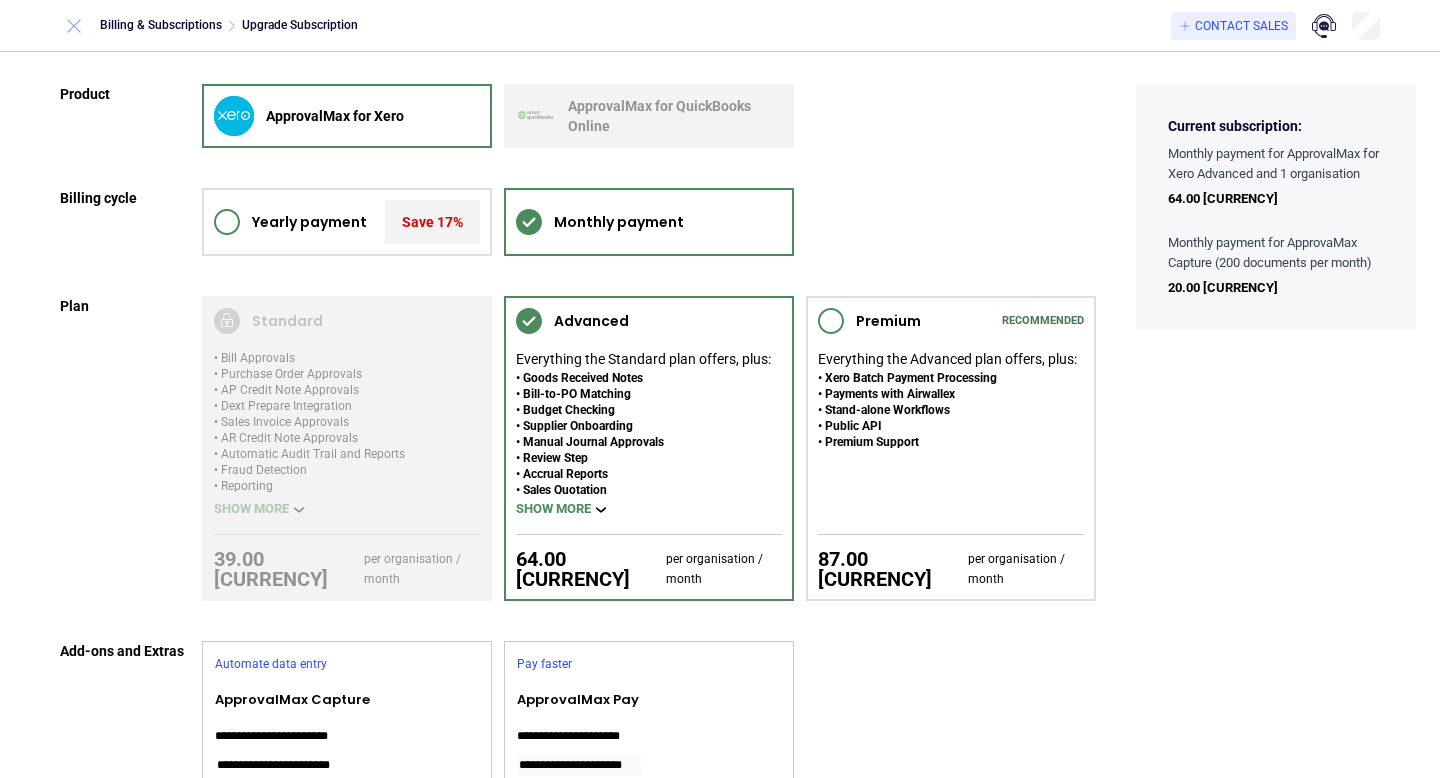 click at bounding box center (74, 26) 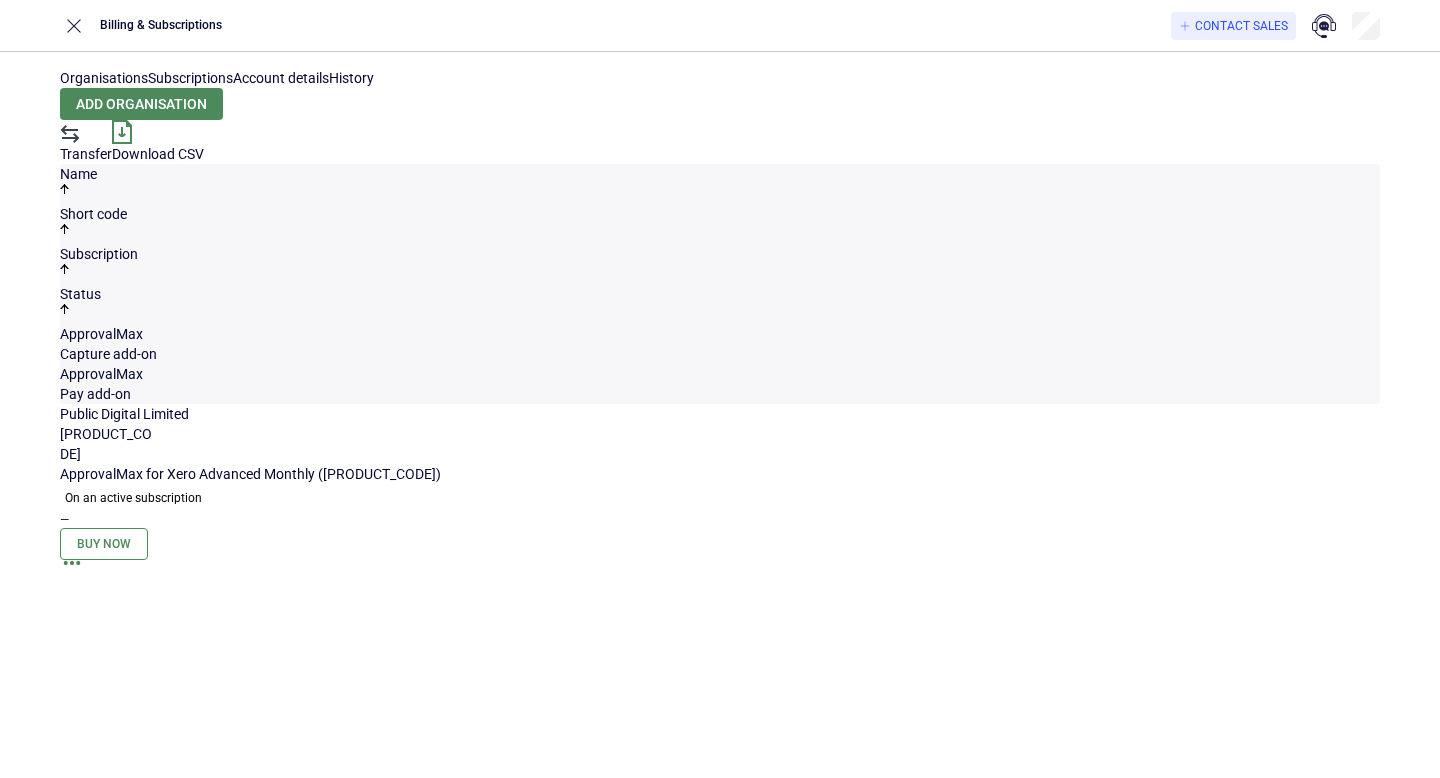 click on "Subscriptions" at bounding box center (190, 78) 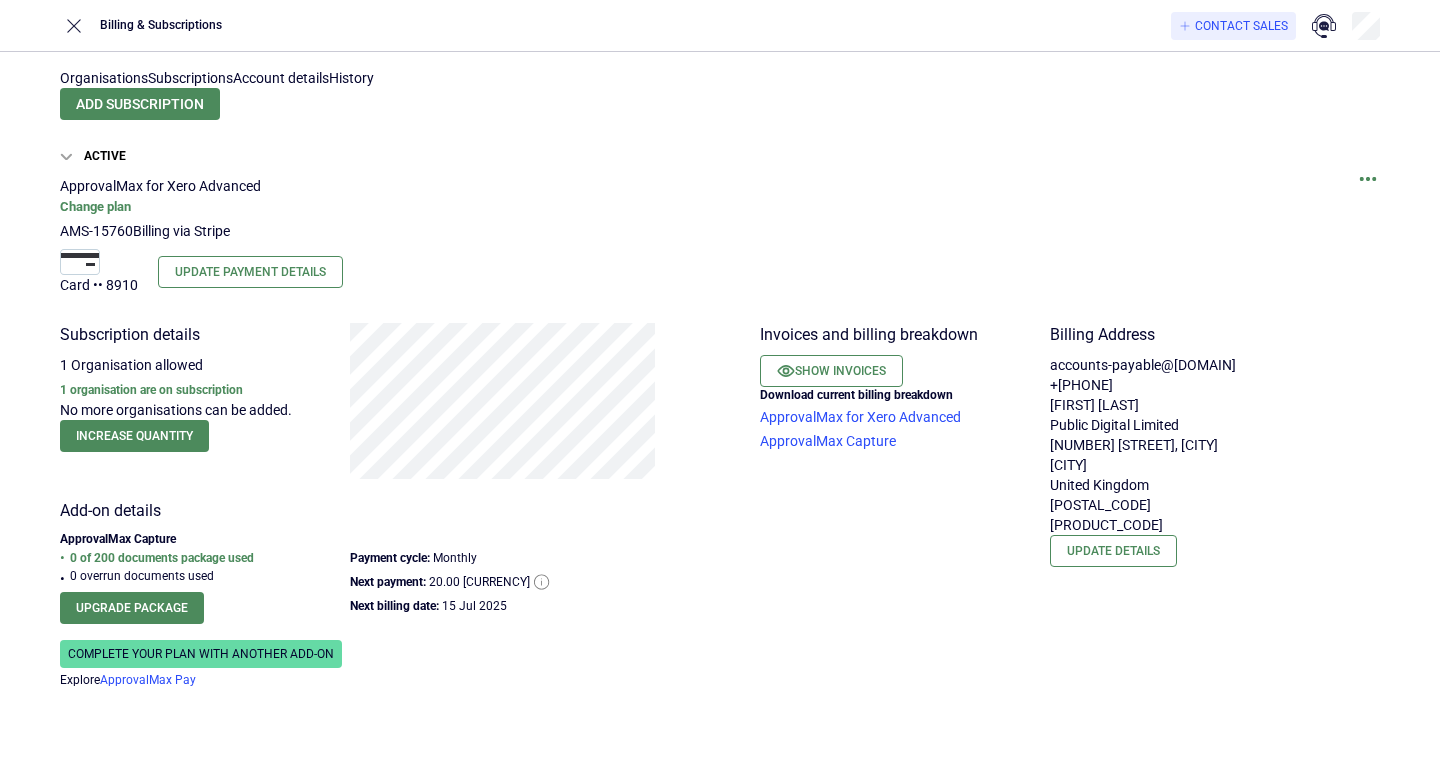 scroll, scrollTop: 16, scrollLeft: 0, axis: vertical 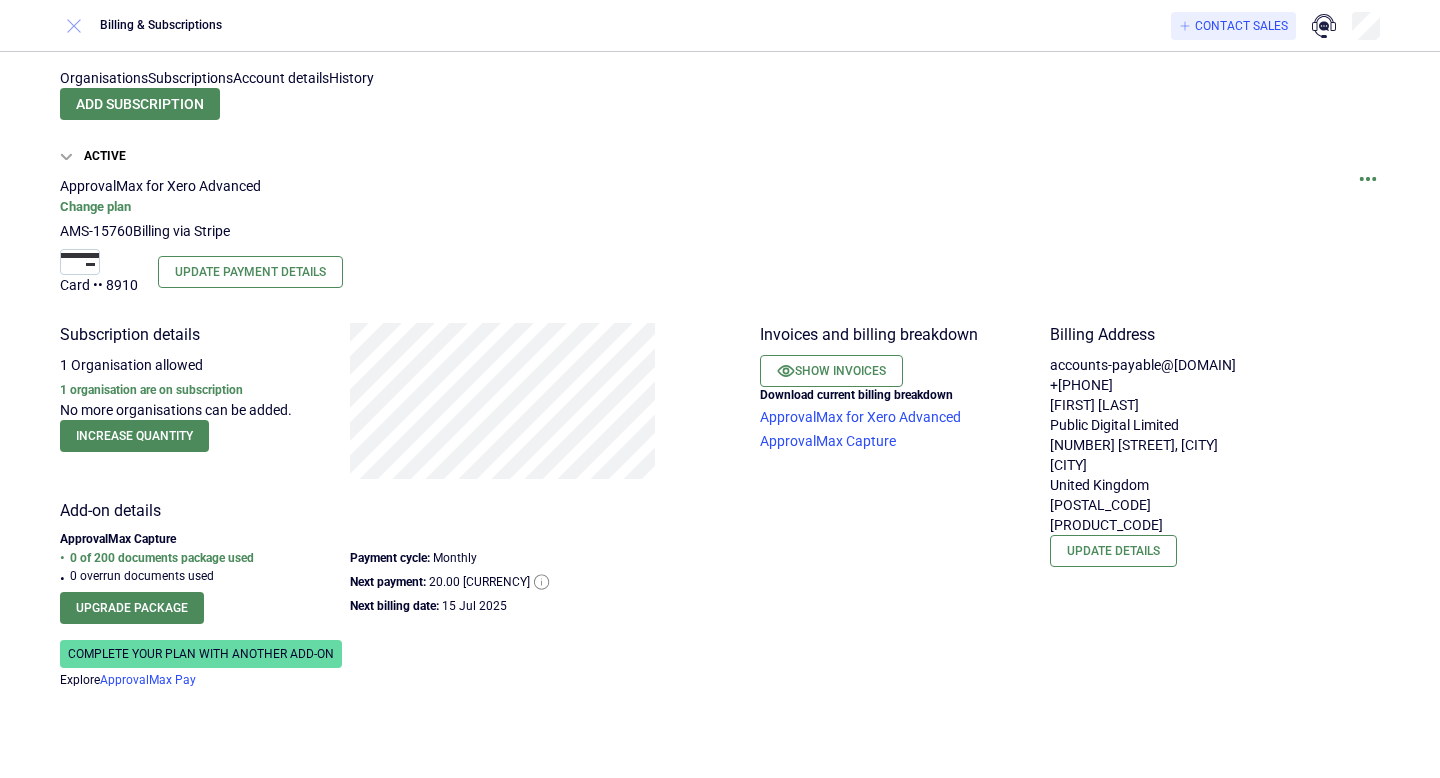 click at bounding box center [74, 26] 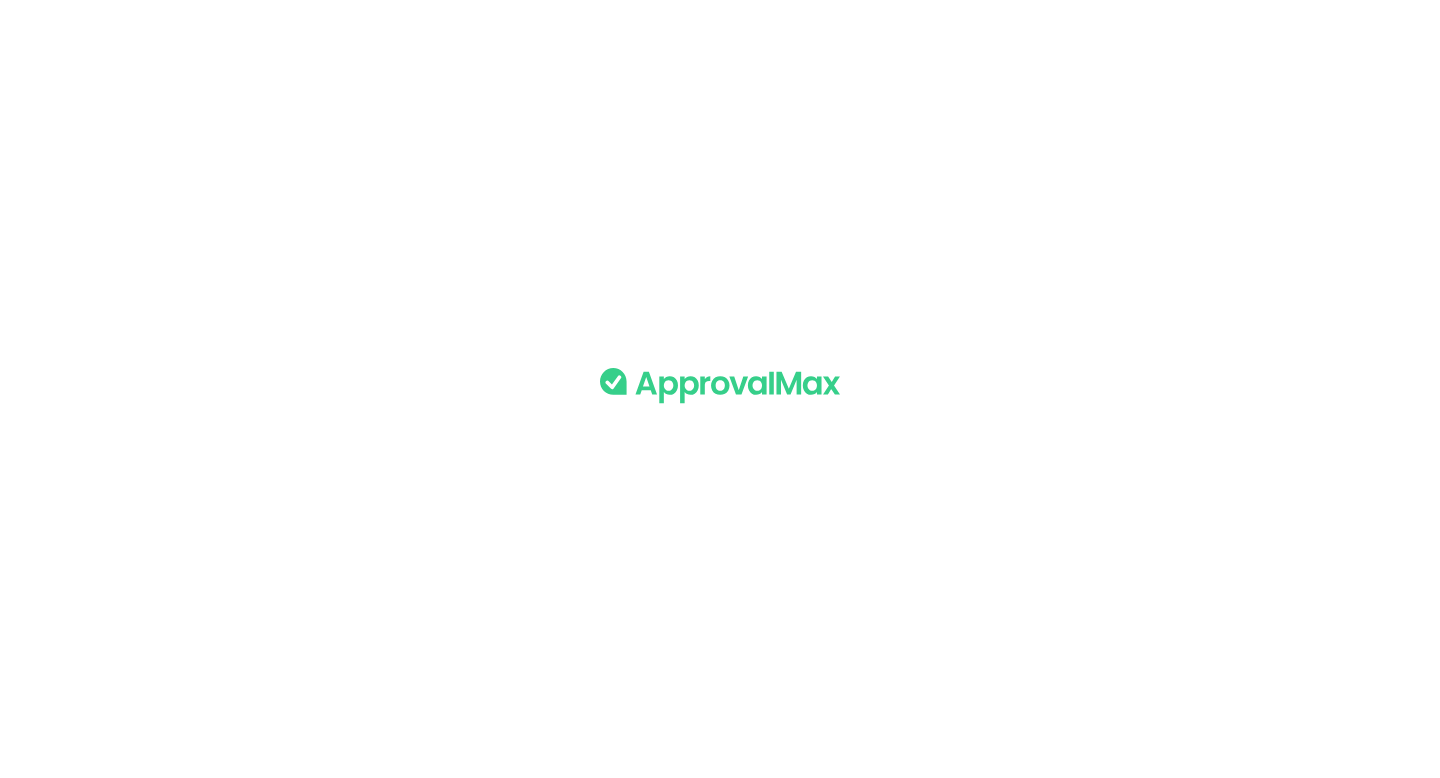 scroll, scrollTop: 0, scrollLeft: 0, axis: both 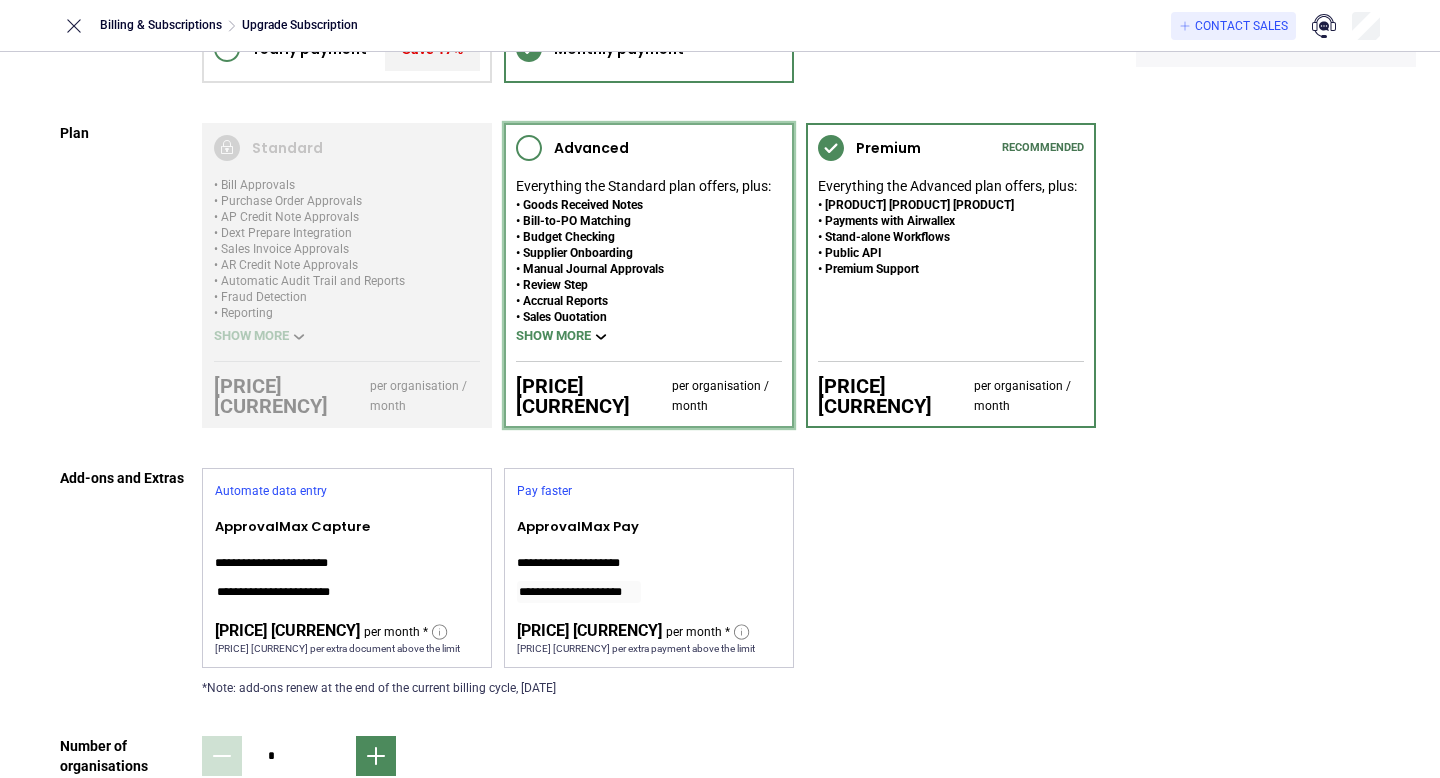 click on "Accrual Reports" at bounding box center (643, 301) 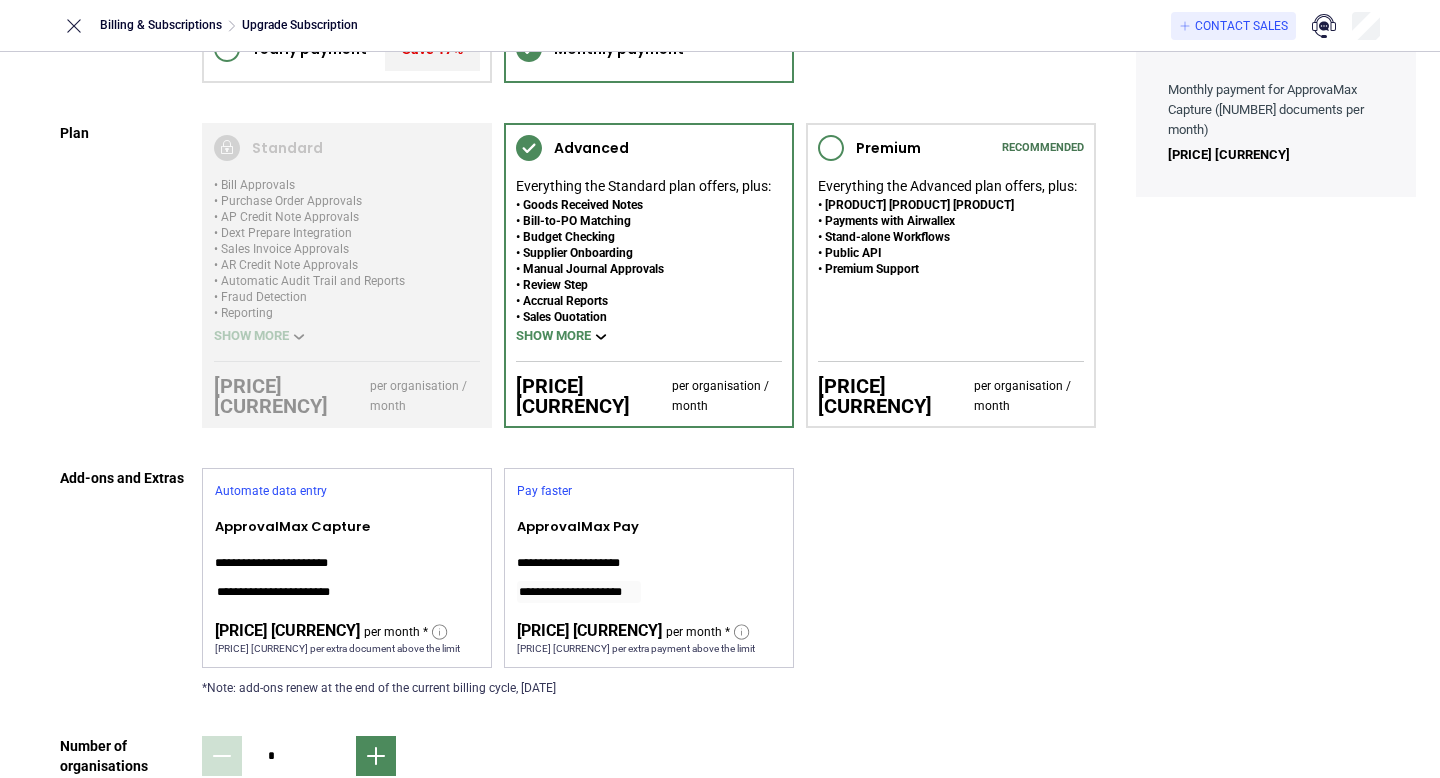 click on "ApprovalMax Capture" at bounding box center (347, 527) 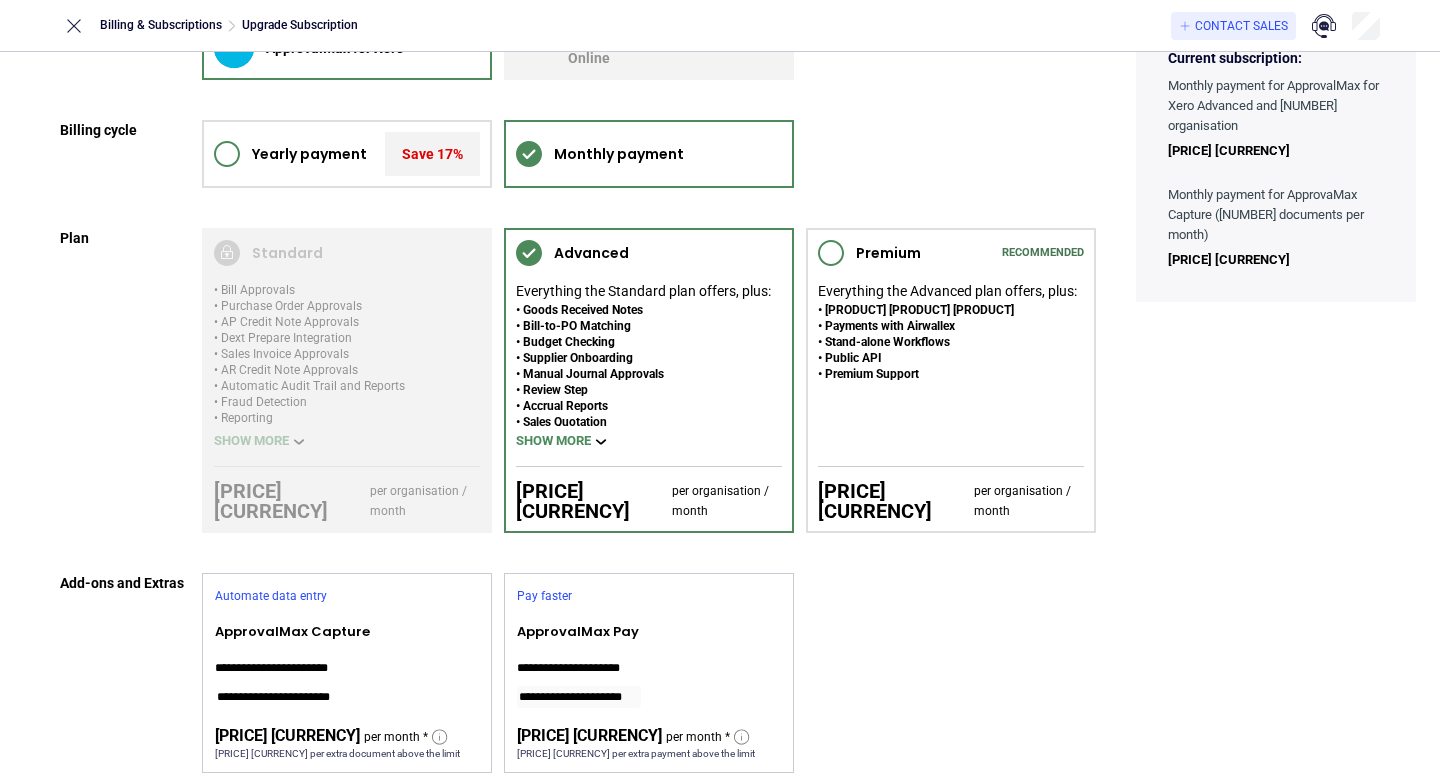 scroll, scrollTop: 0, scrollLeft: 0, axis: both 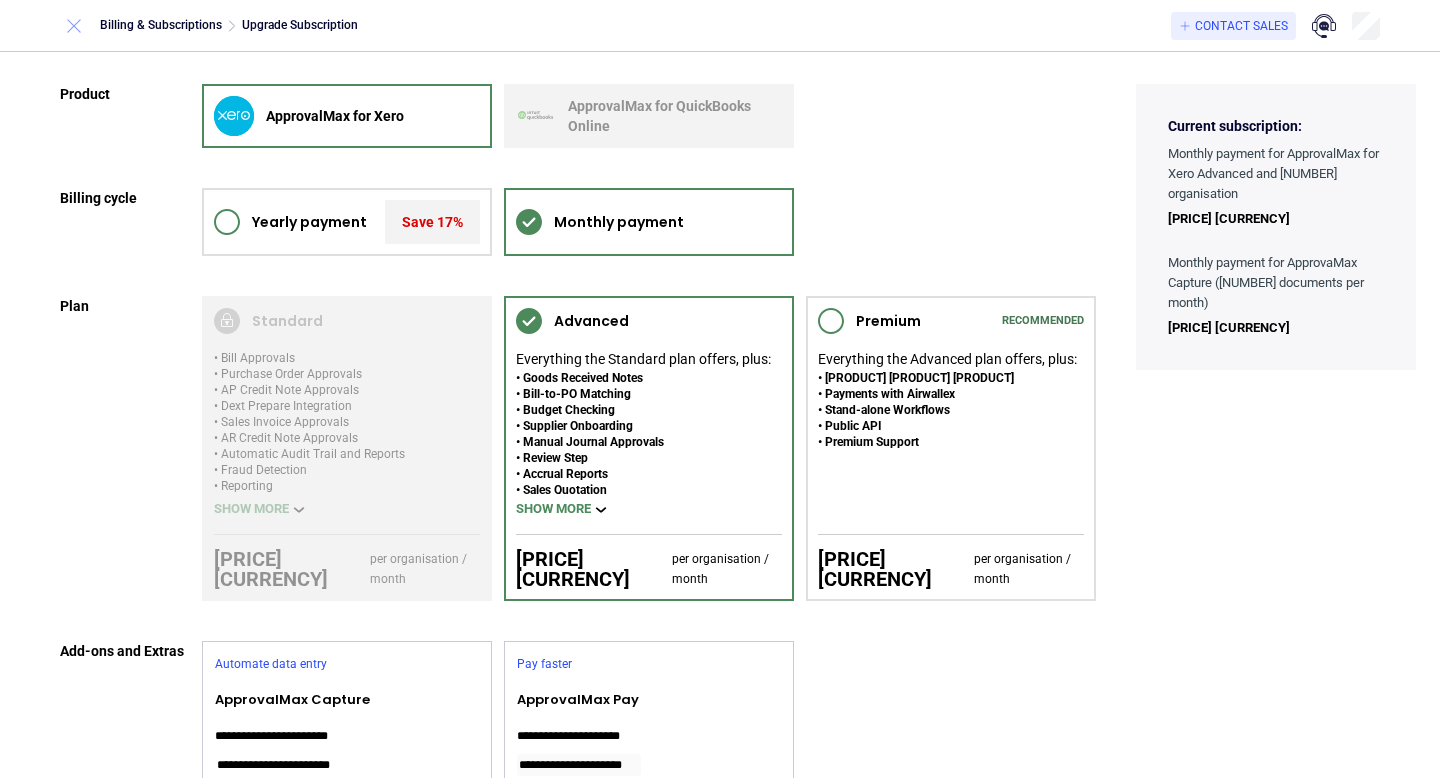 click at bounding box center [74, 26] 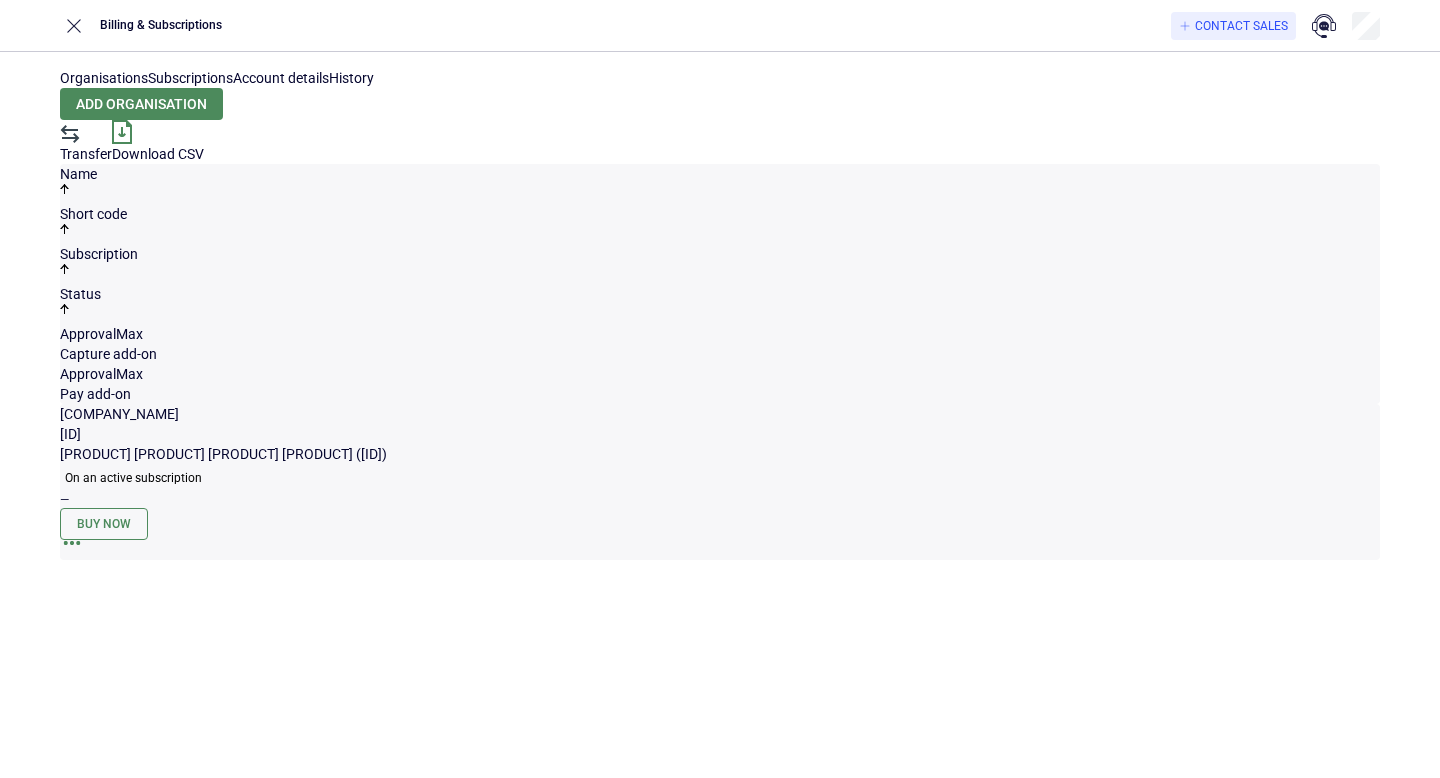 click on "—" at bounding box center (720, 500) 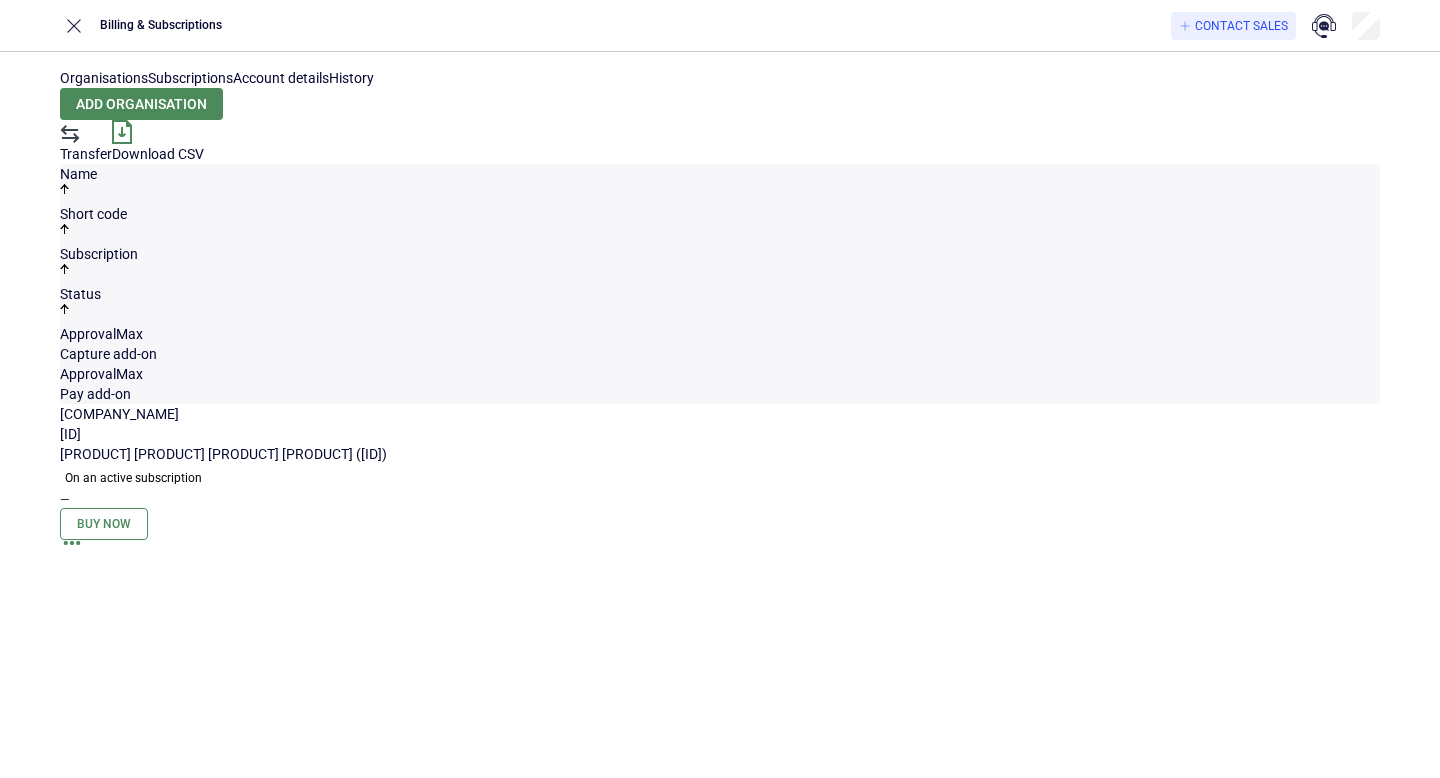 click on "Subscriptions" at bounding box center (190, 78) 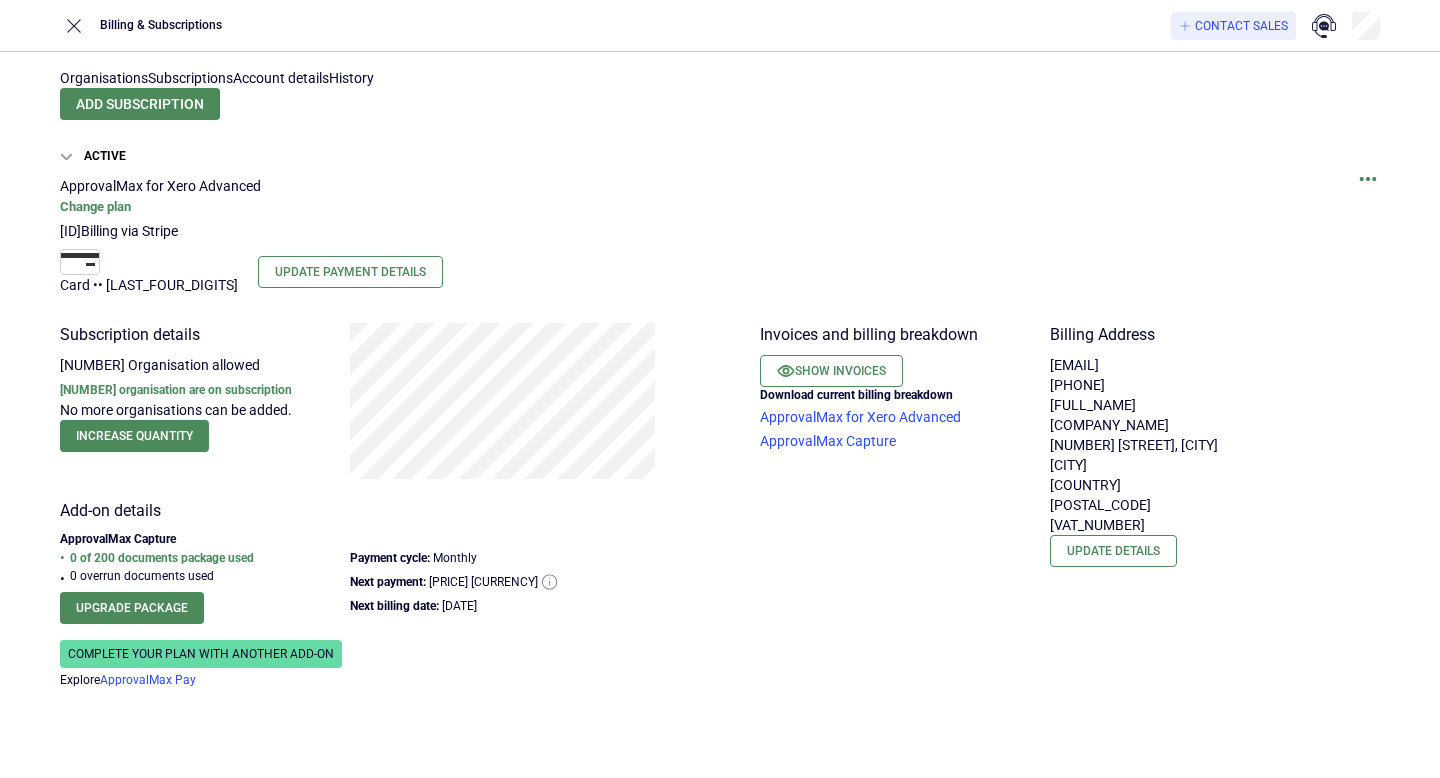 scroll, scrollTop: 0, scrollLeft: 0, axis: both 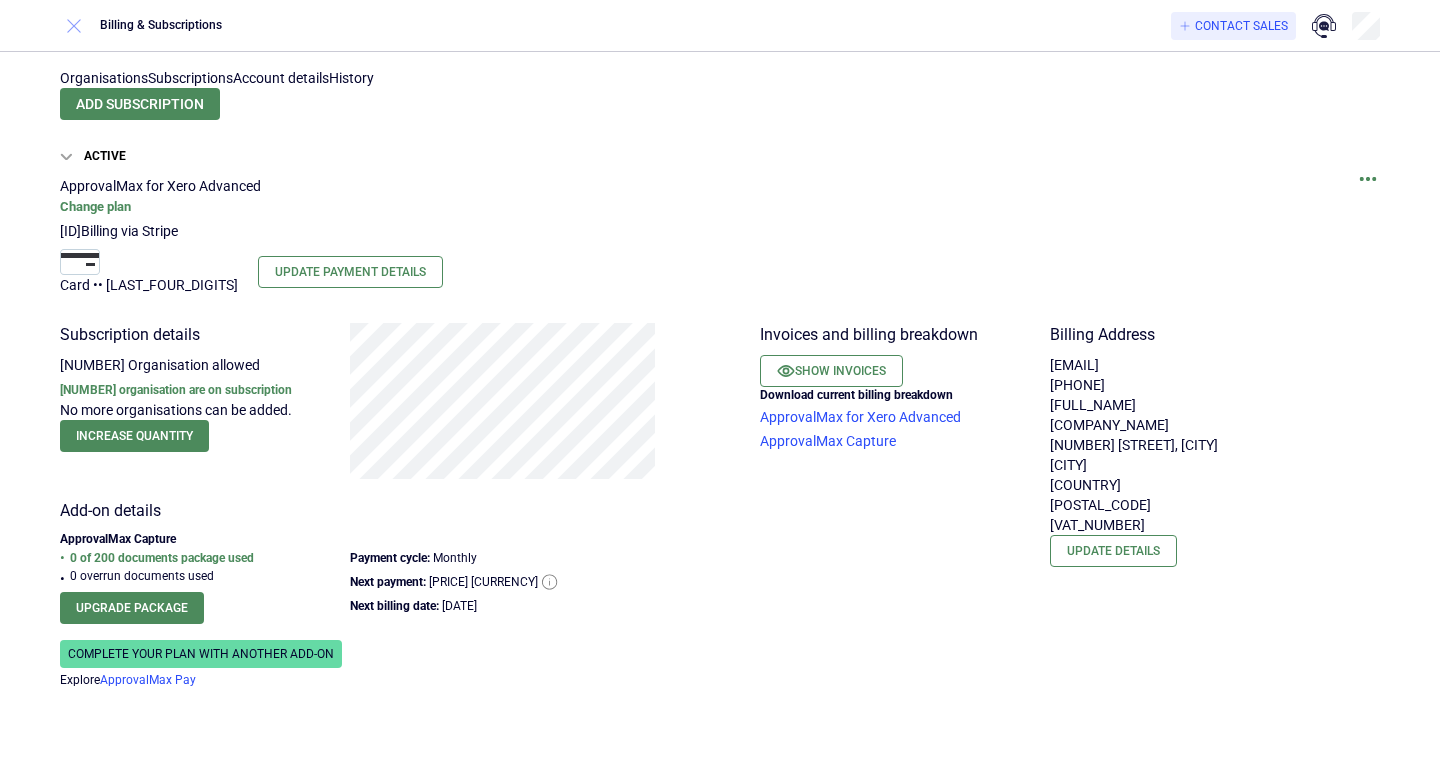 click at bounding box center (74, 26) 